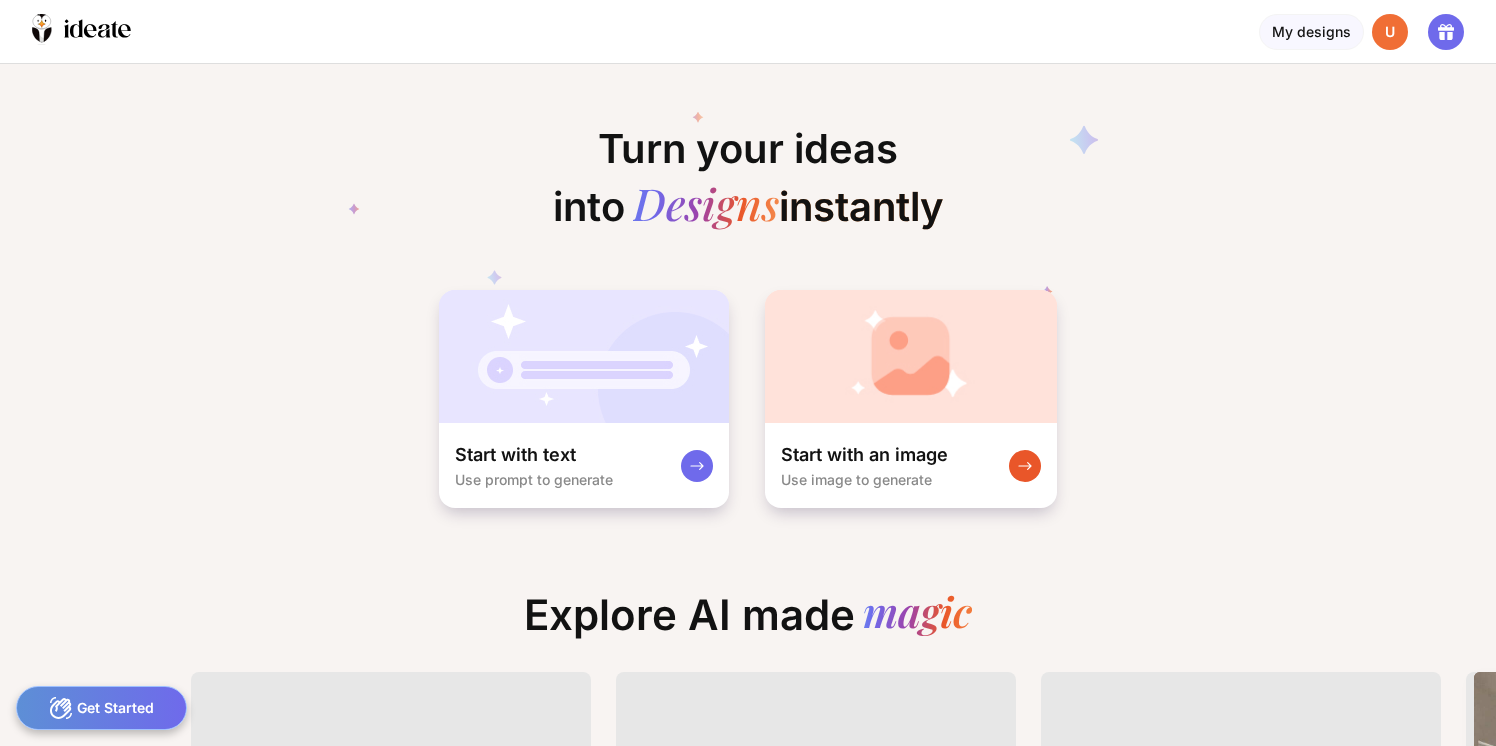 scroll, scrollTop: 0, scrollLeft: 0, axis: both 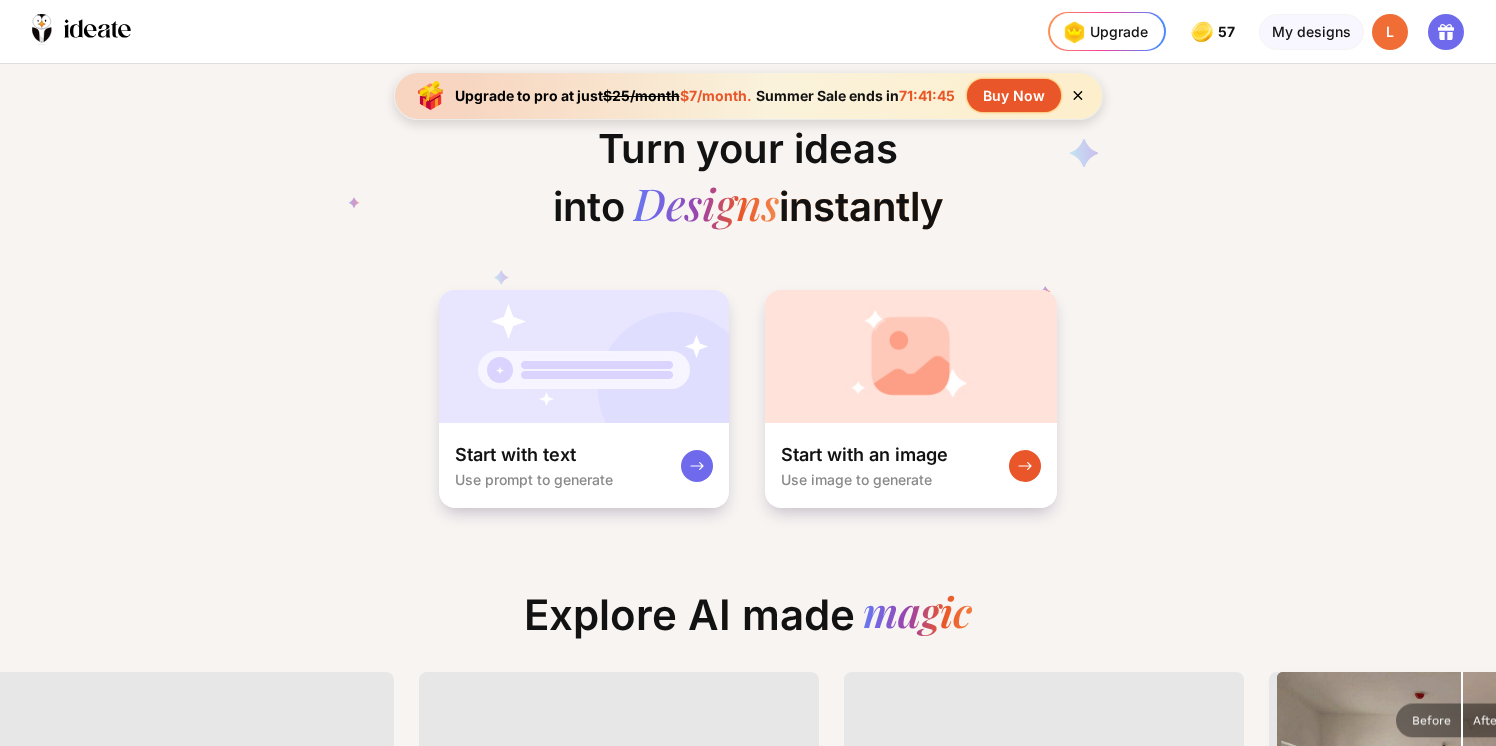 click on "Buy Now" at bounding box center (1014, 95) 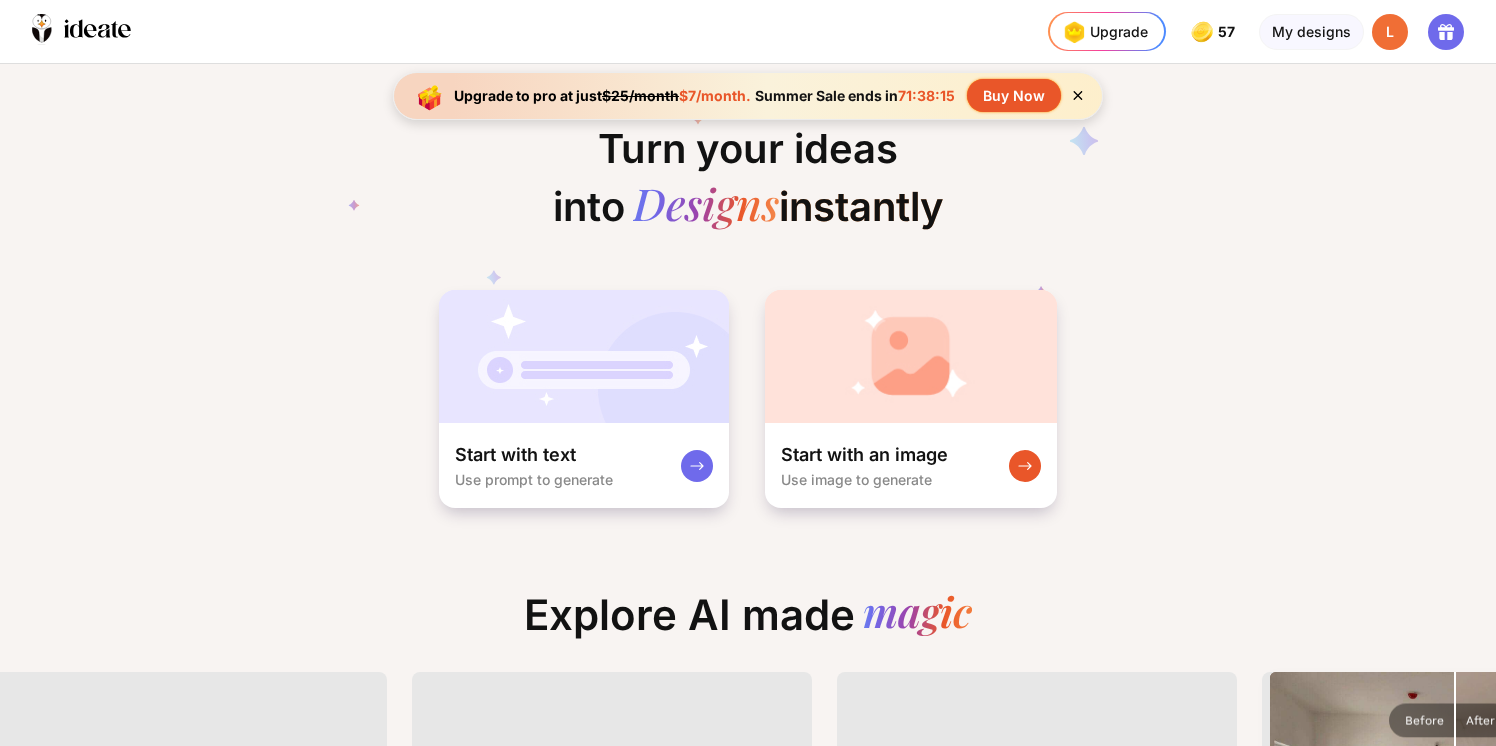 click on "$25" at bounding box center [778, 960] 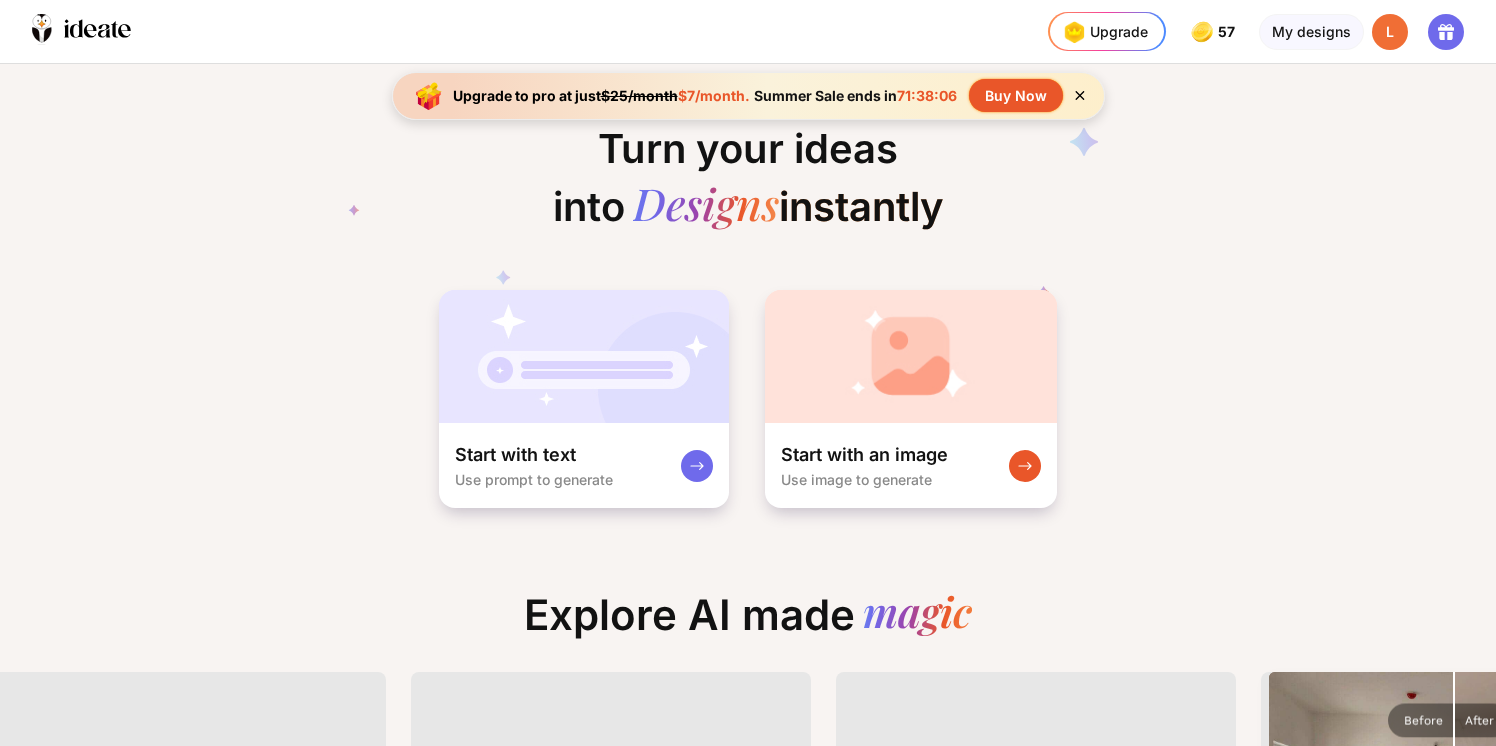 click at bounding box center [20, 1024] 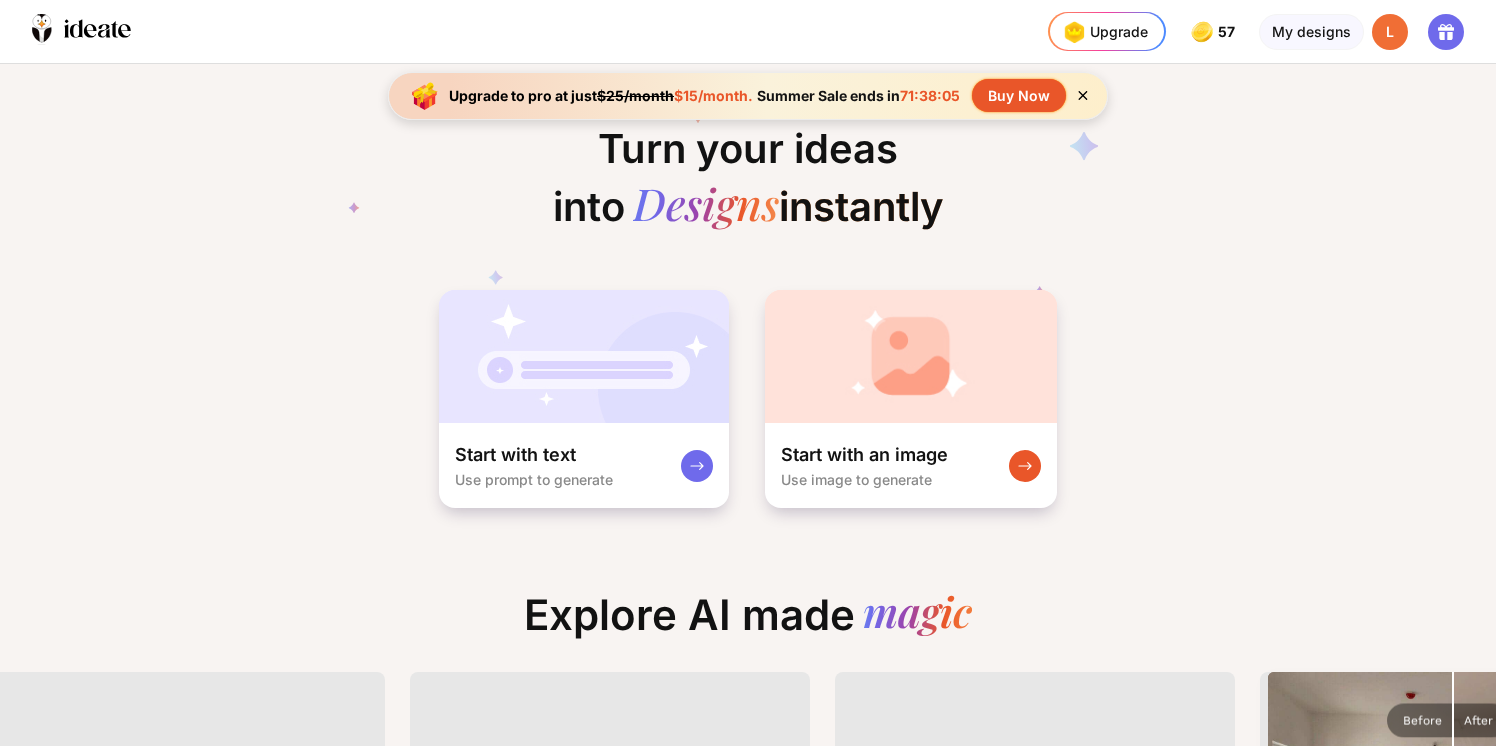 click on "$25" at bounding box center [773, 960] 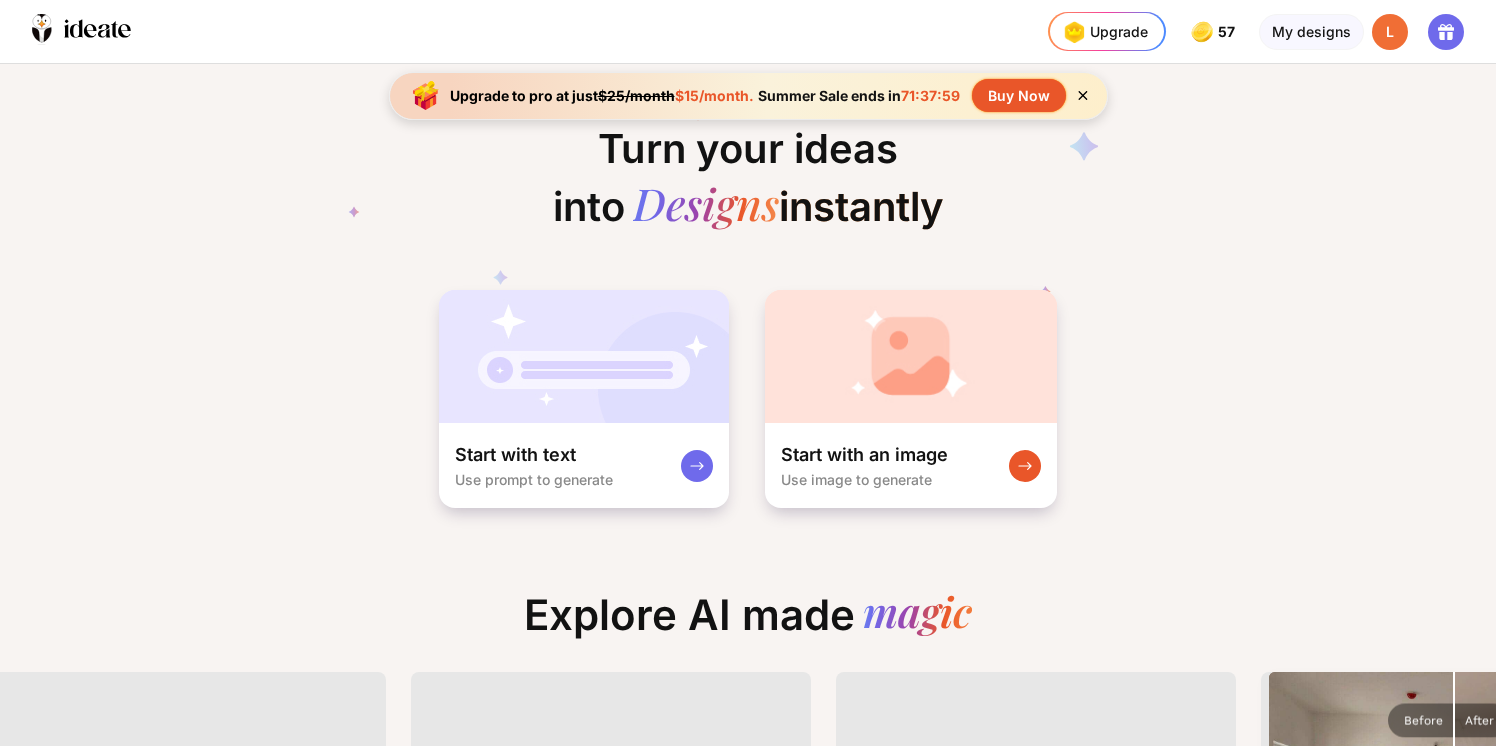 click 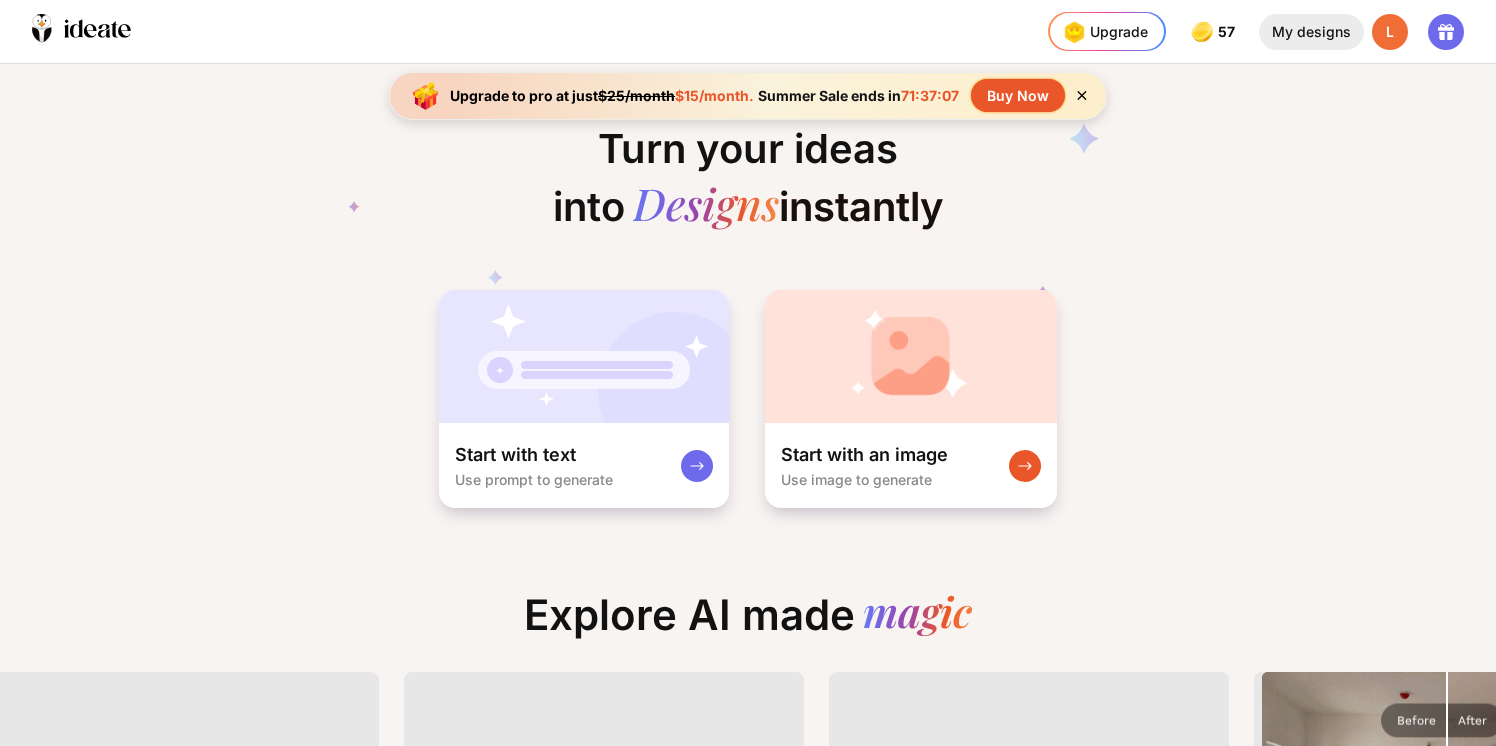 click on "My designs" 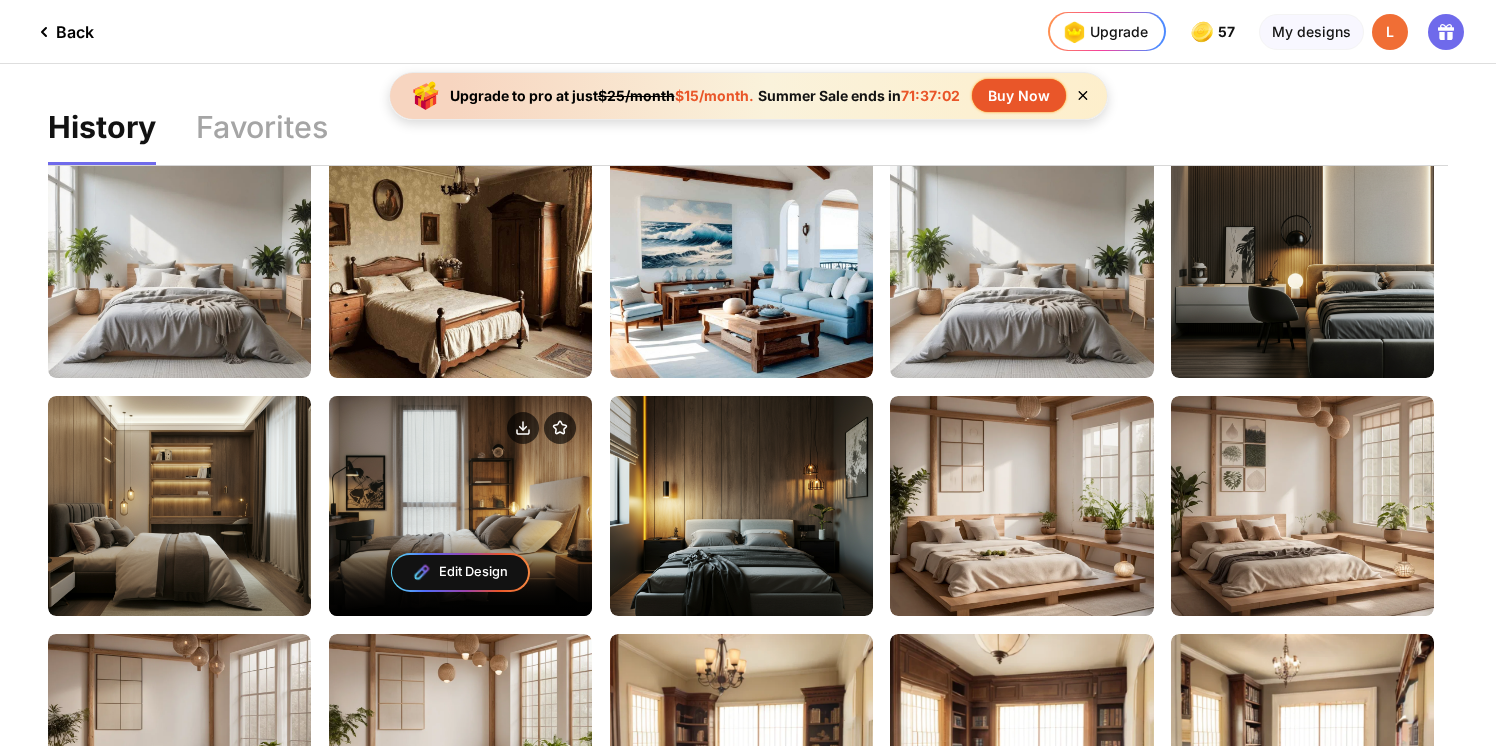 click on "Edit Design" at bounding box center (460, 573) 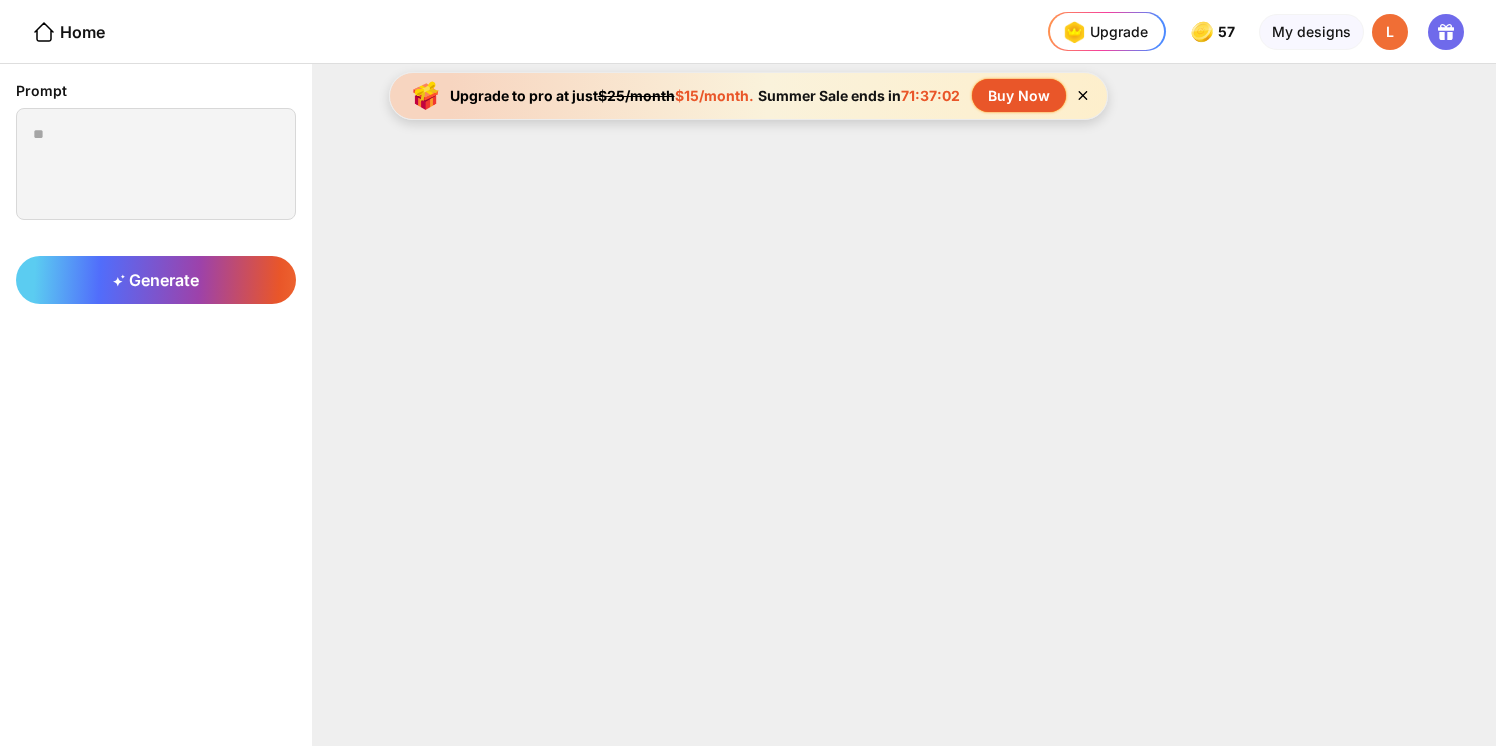 type on "**********" 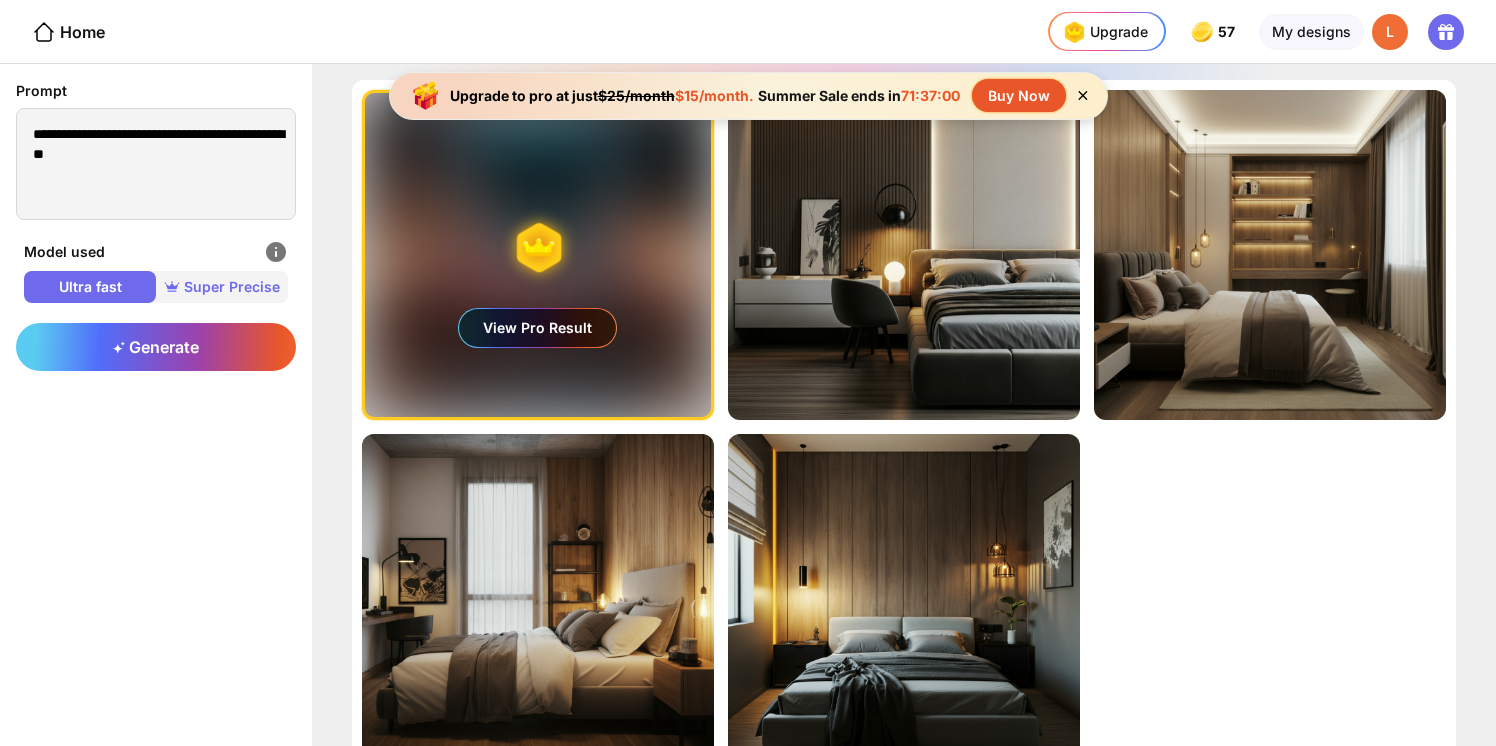 click on "Super Precise" at bounding box center (222, 287) 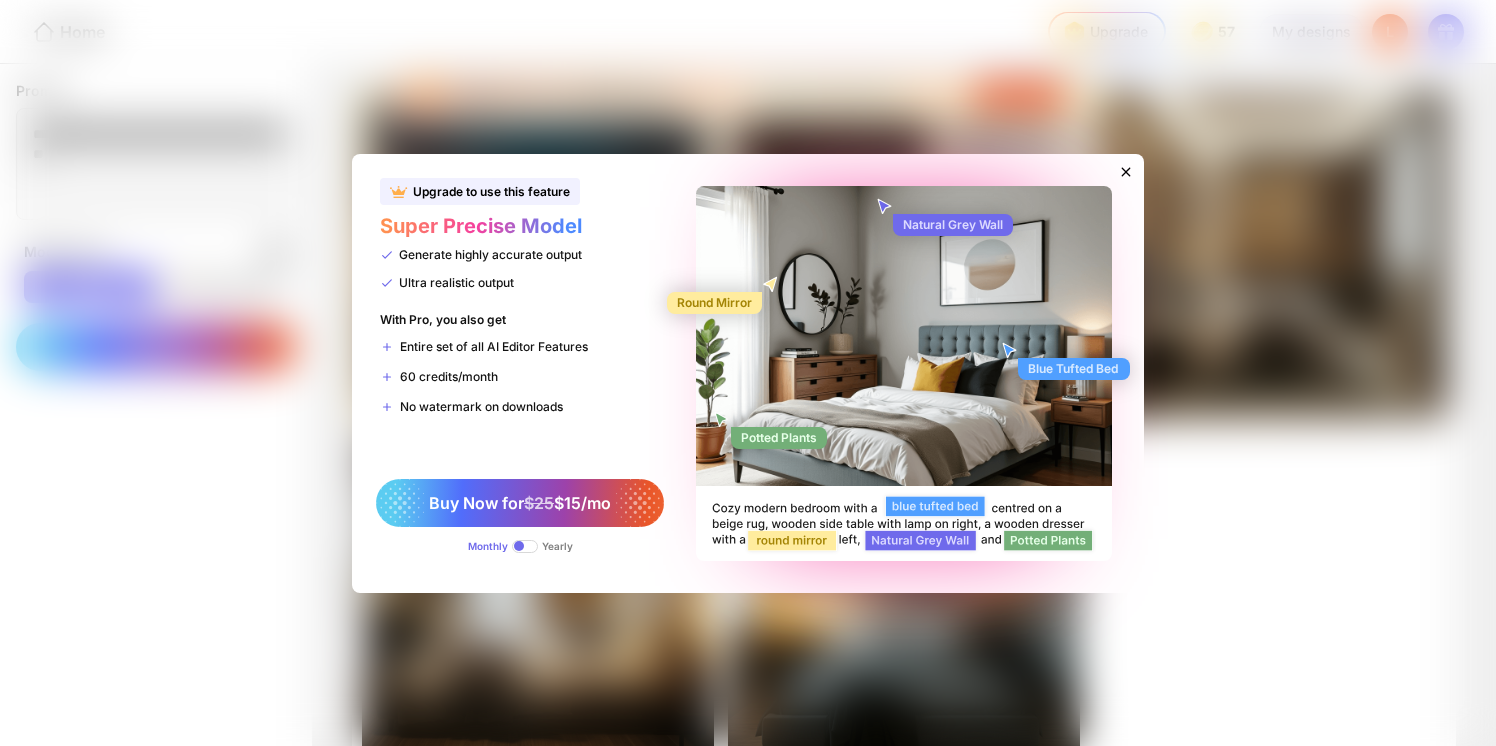click at bounding box center [525, 546] 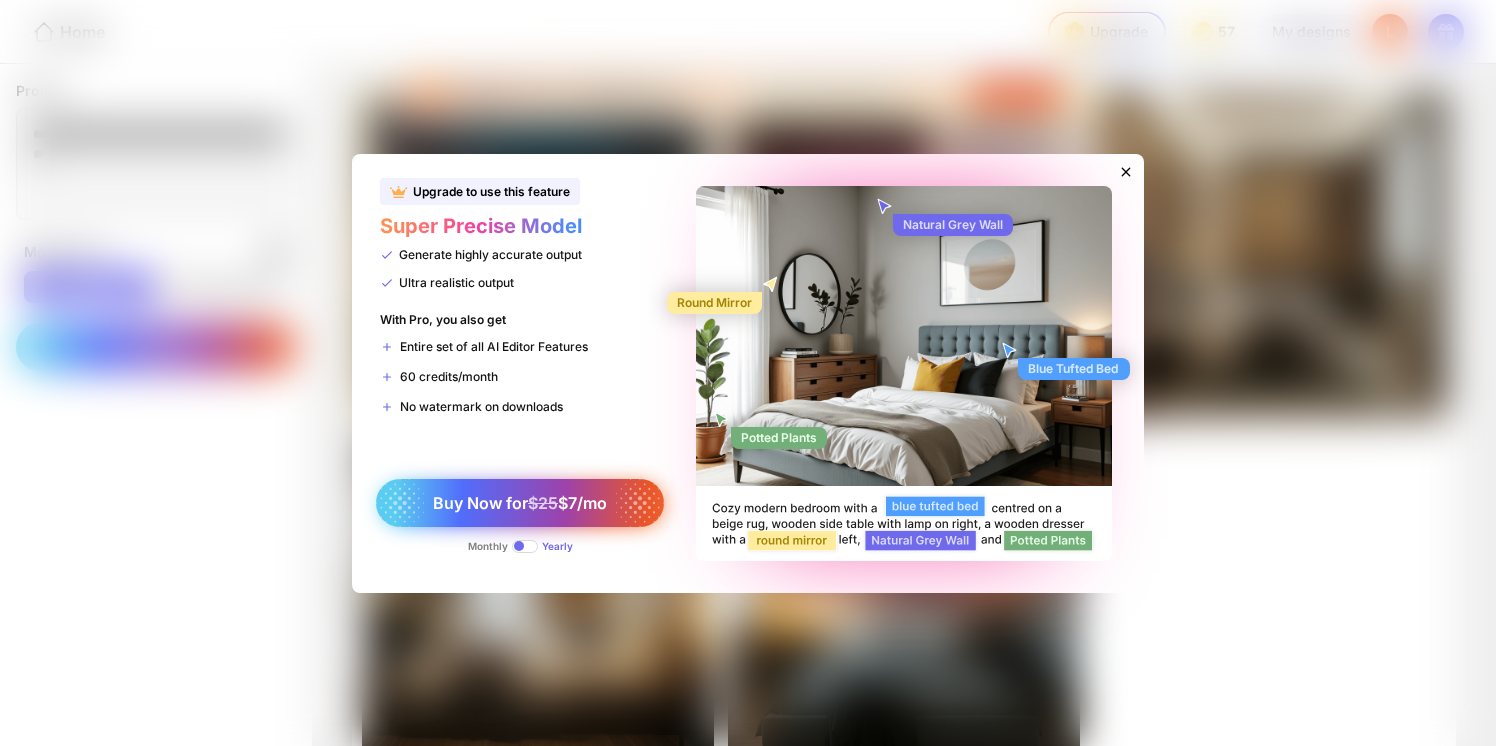click on "$25" at bounding box center [543, 503] 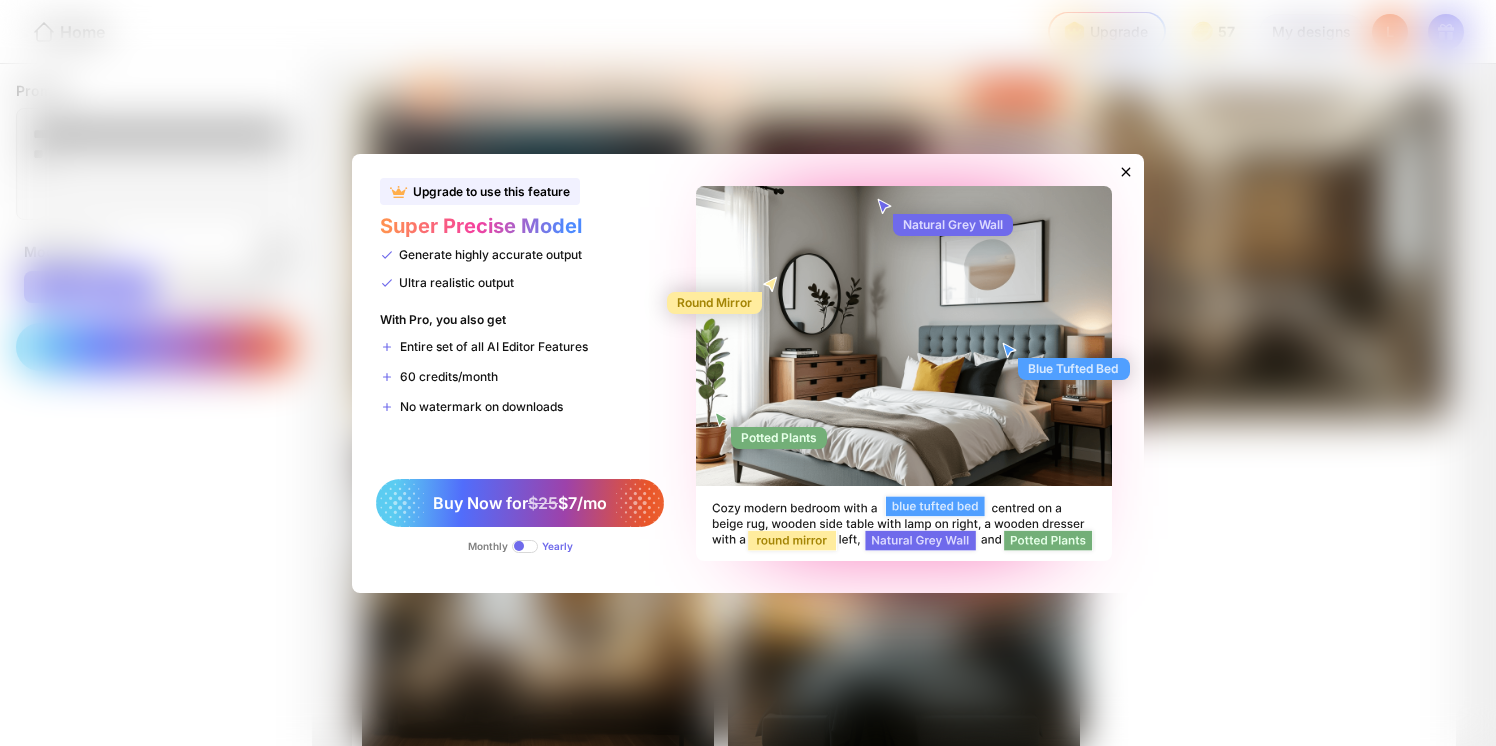 click 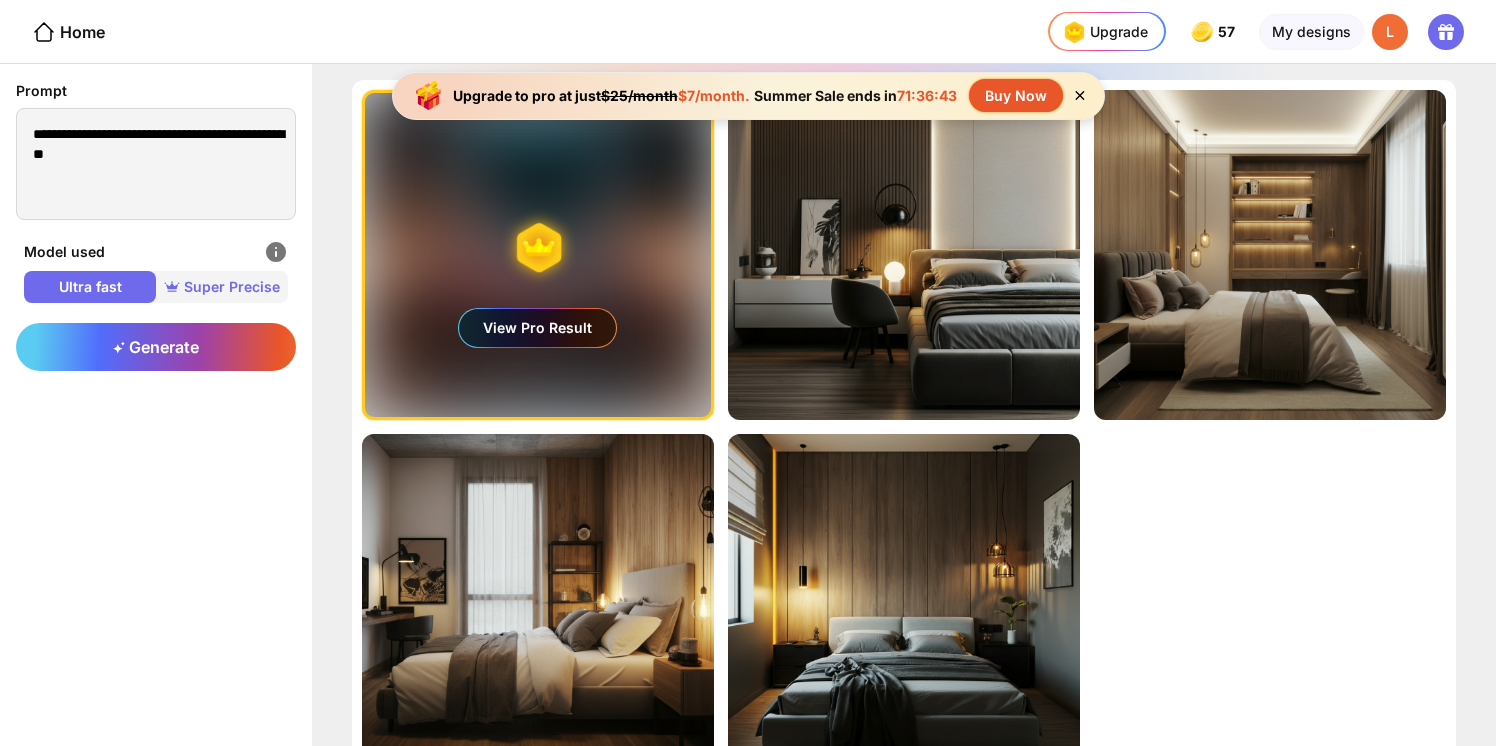 click on "Super Precise" at bounding box center [222, 287] 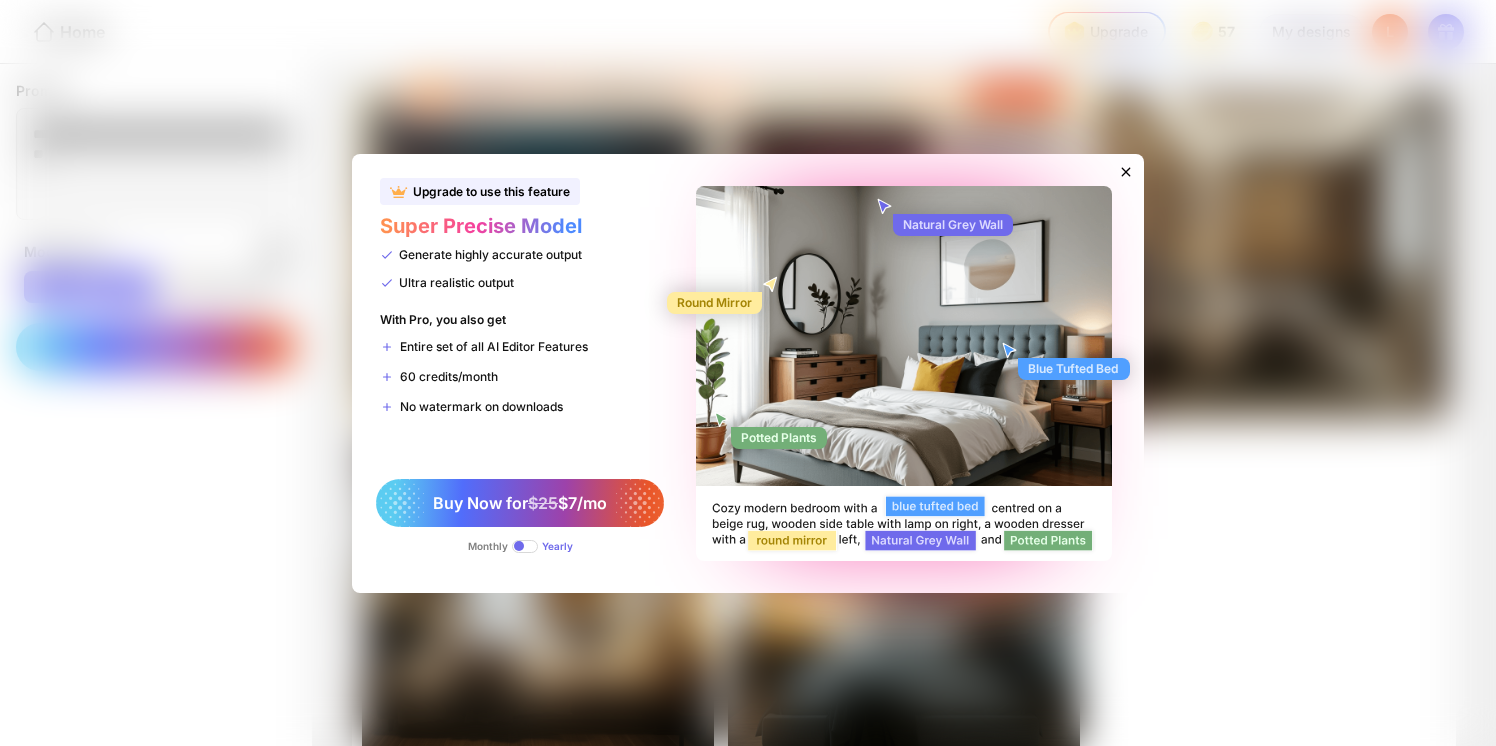 click 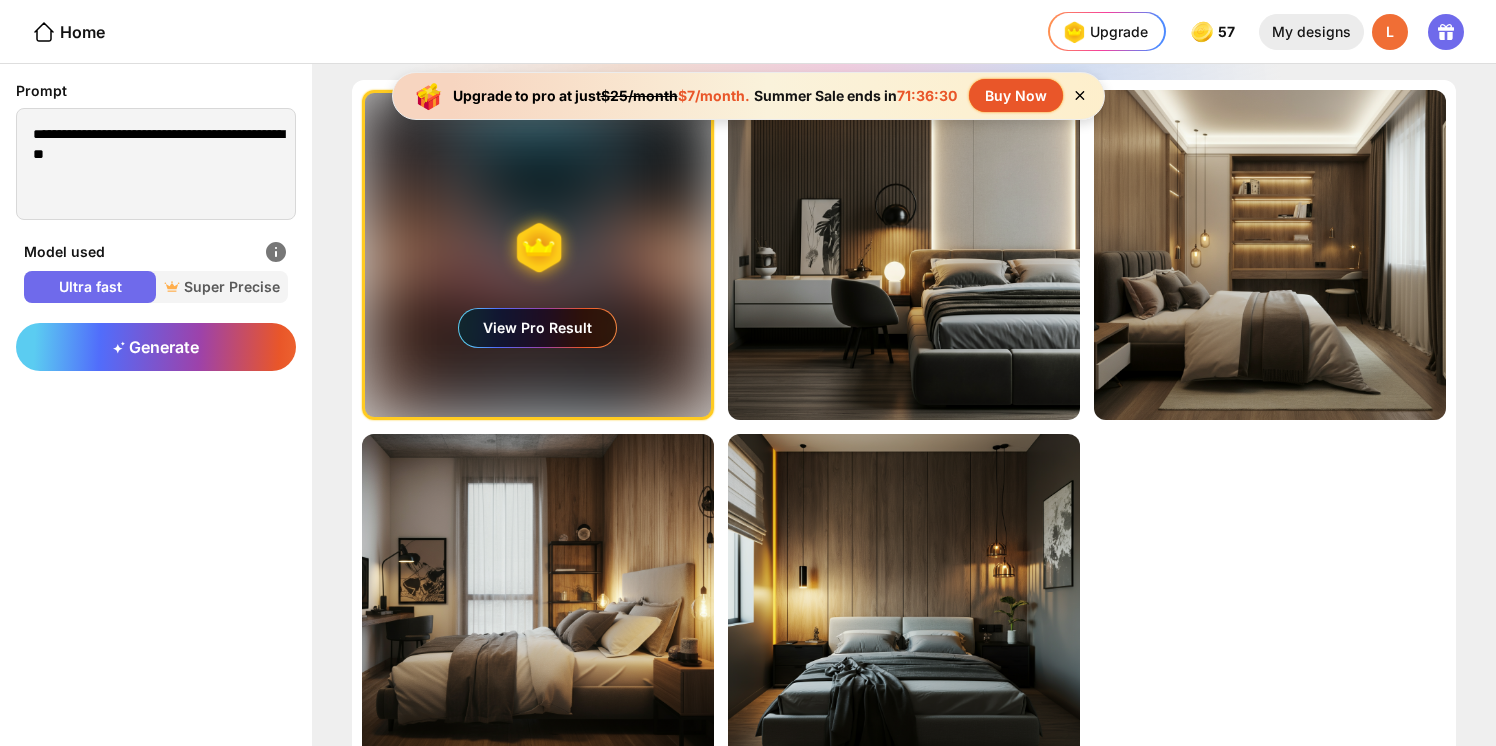 click on "My designs" 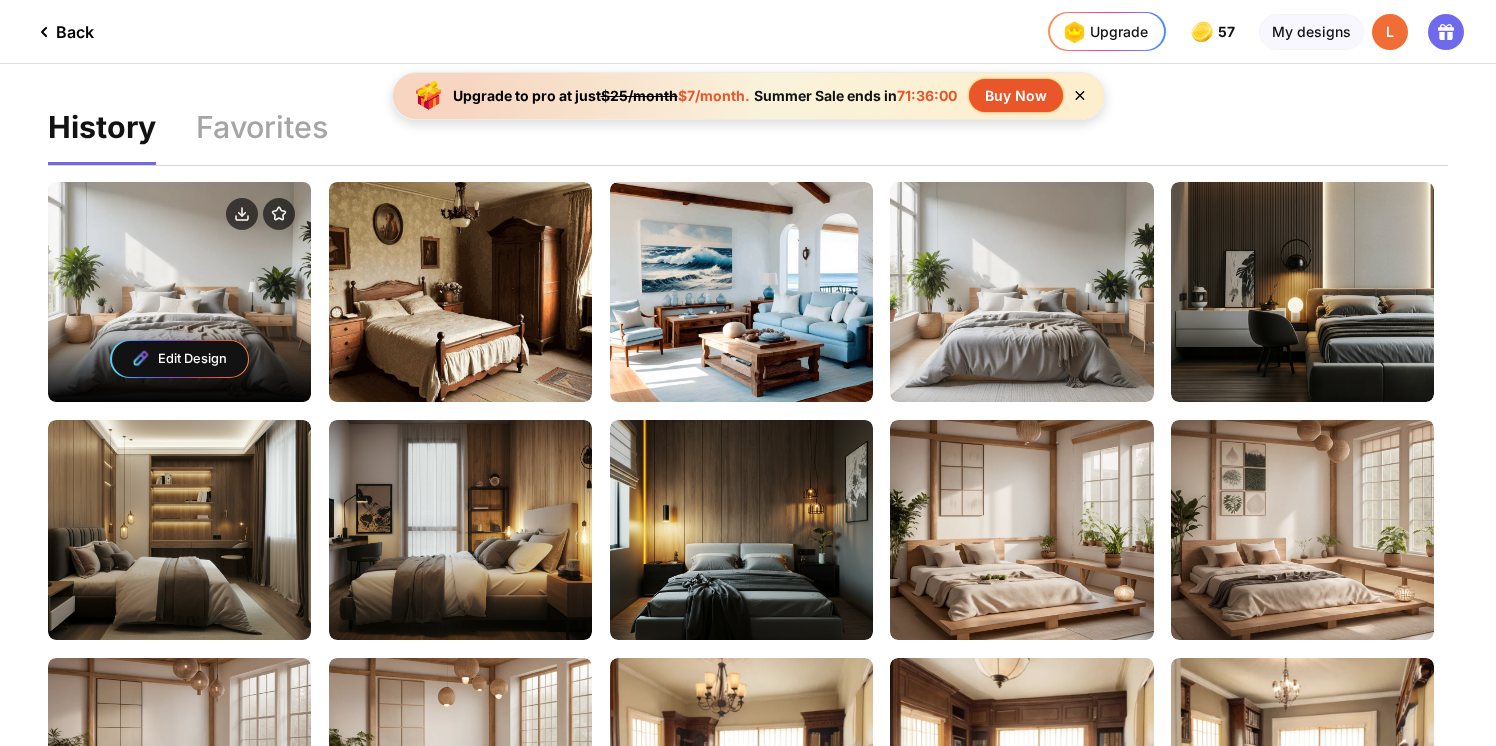 click on "Edit Design" at bounding box center [180, 359] 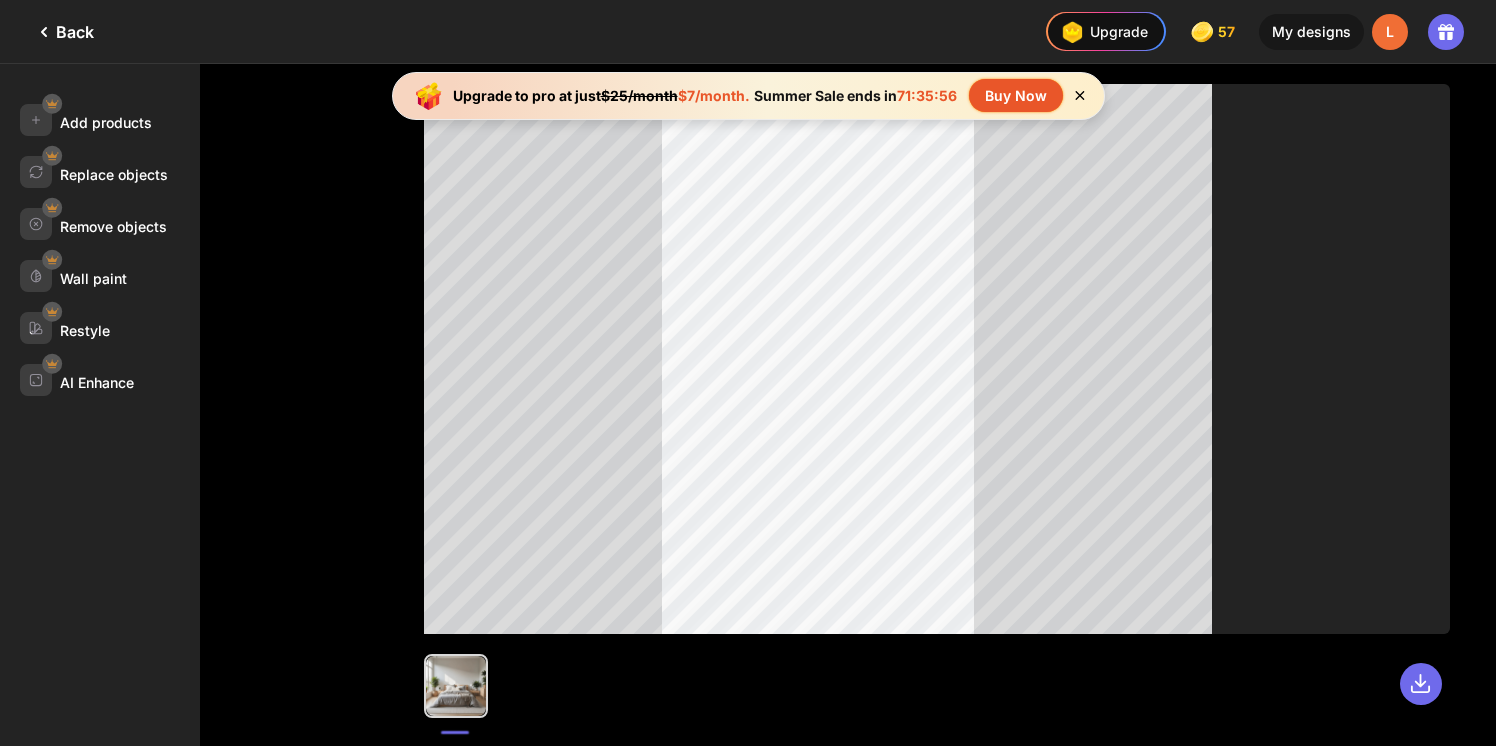click 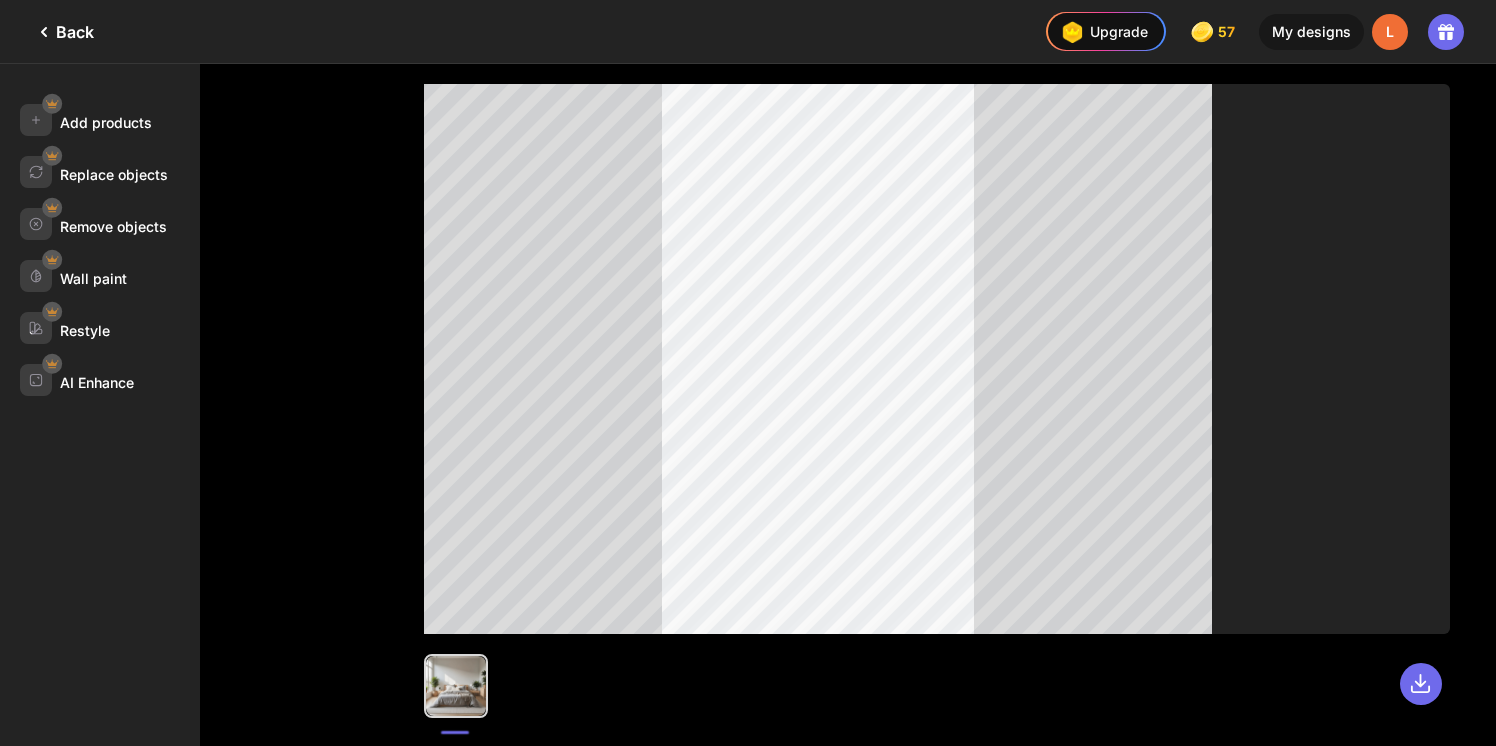 click on "Back" at bounding box center [47, 31] 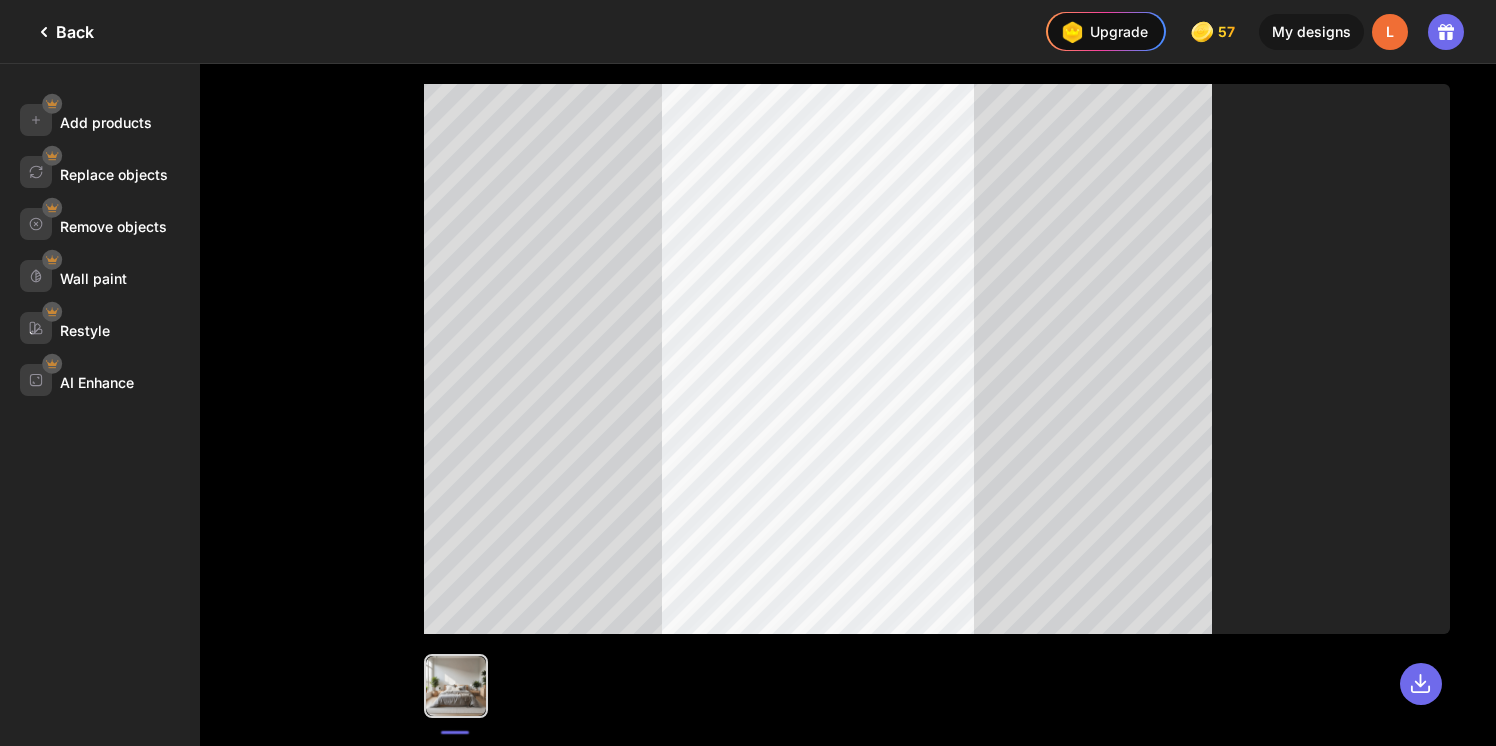 click on "Back" 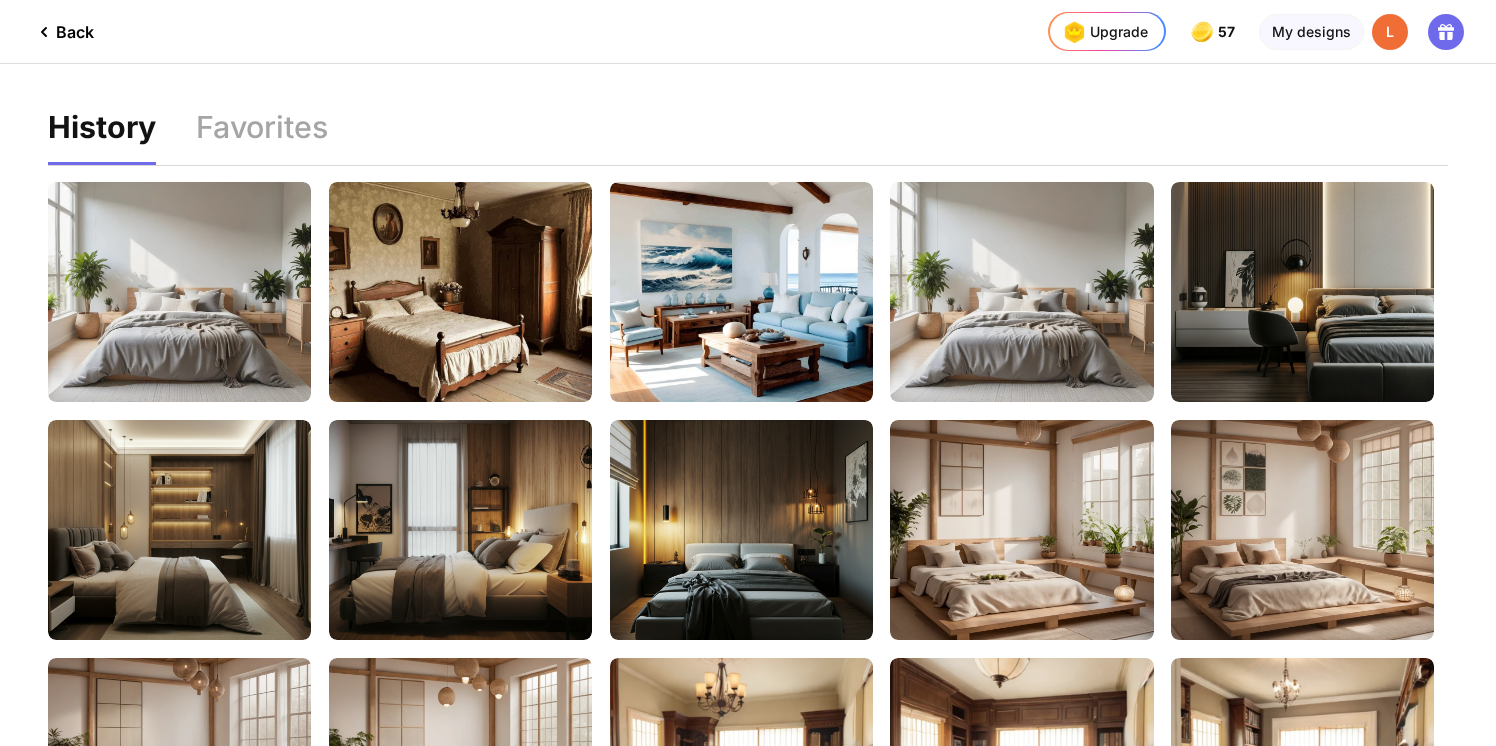 click on "Back" 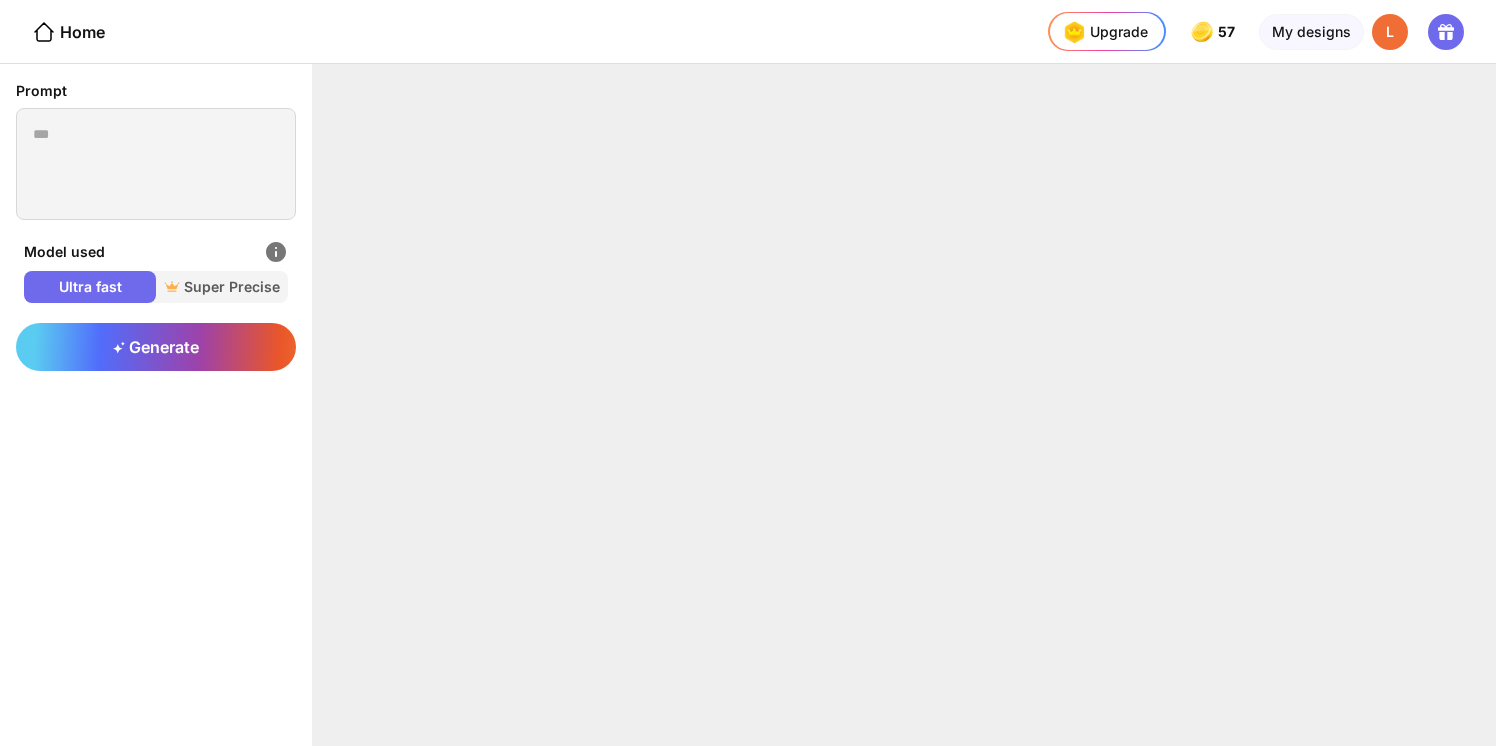 type on "**********" 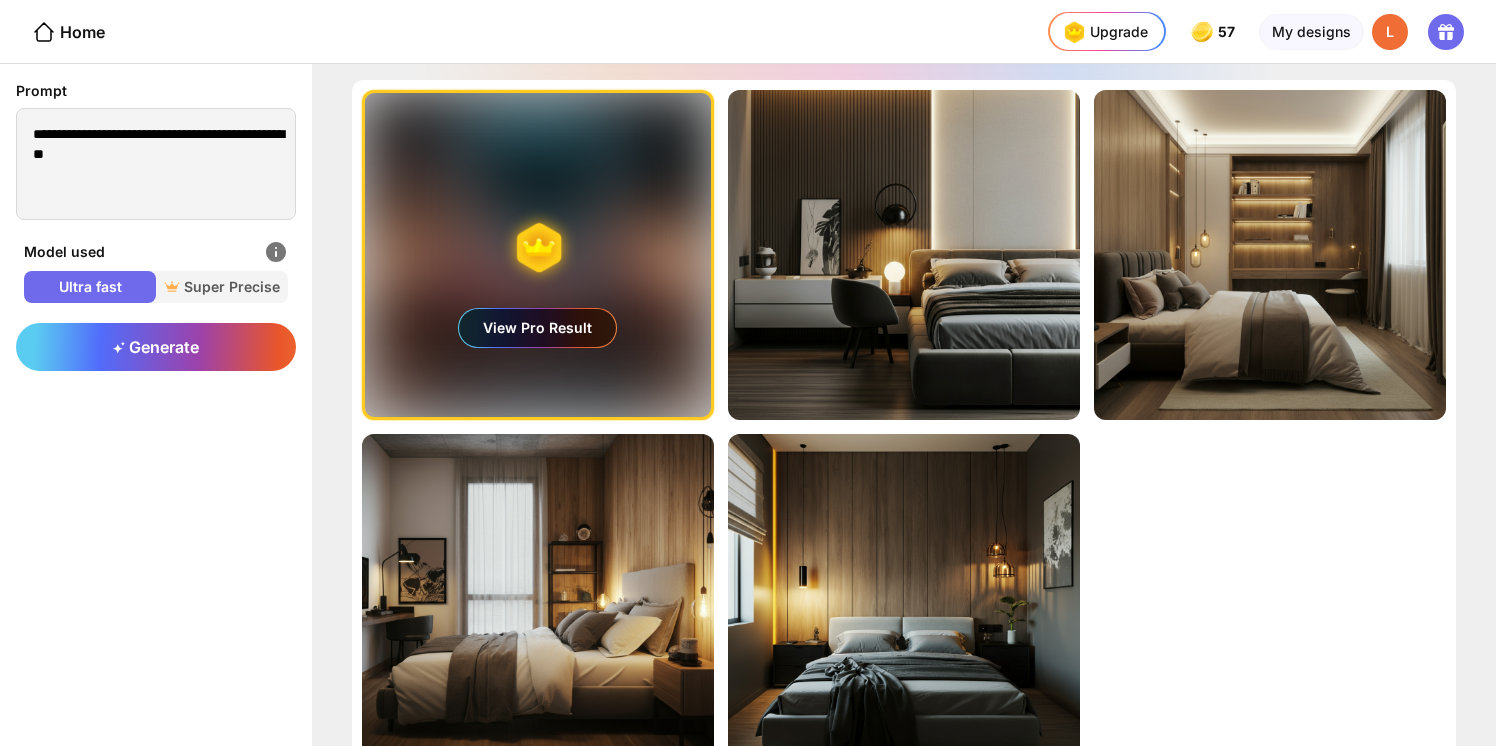 click on "Home" at bounding box center (52, 31) 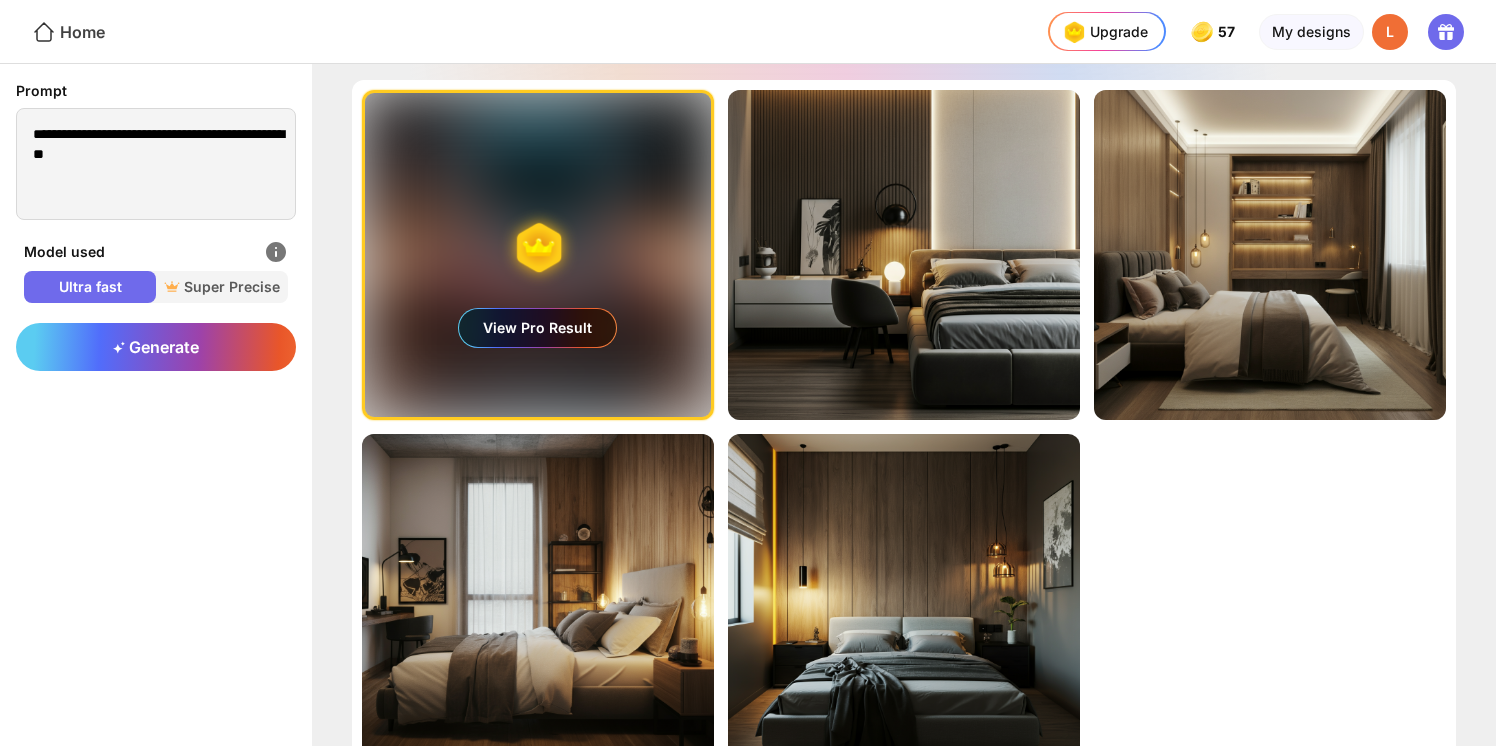 click on "Home" 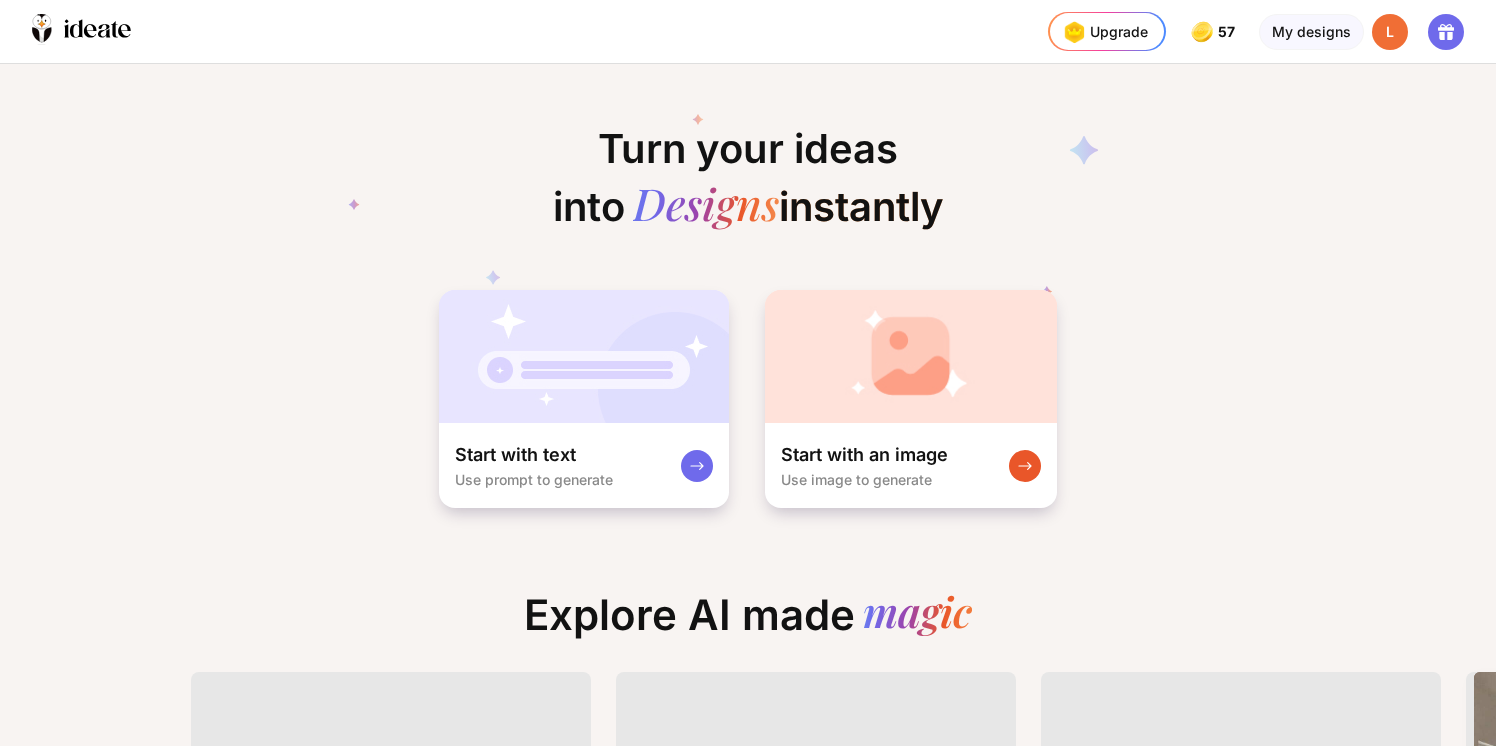 scroll, scrollTop: 0, scrollLeft: 9, axis: horizontal 